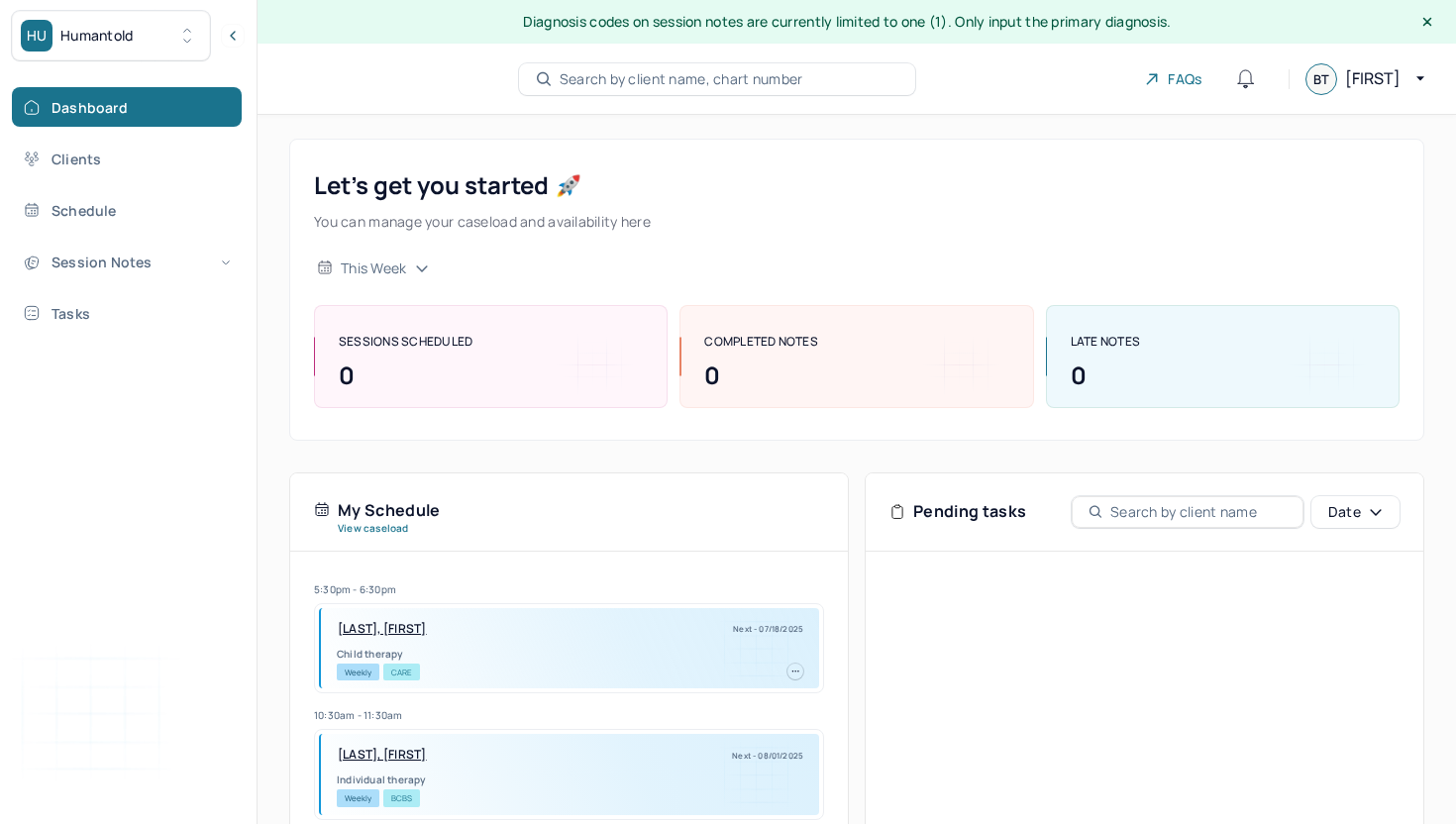 scroll, scrollTop: 0, scrollLeft: 0, axis: both 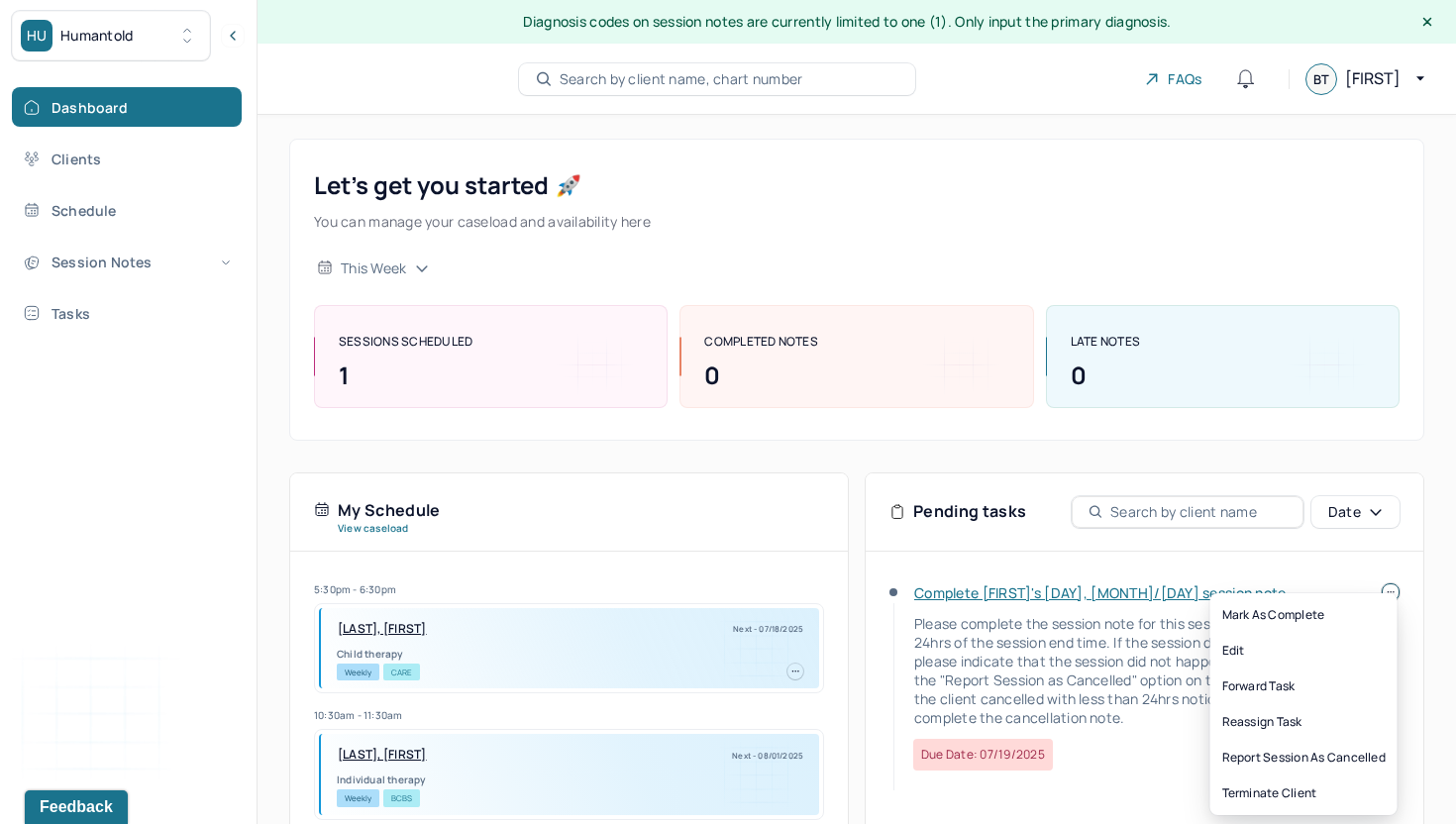 click at bounding box center [1391, 592] 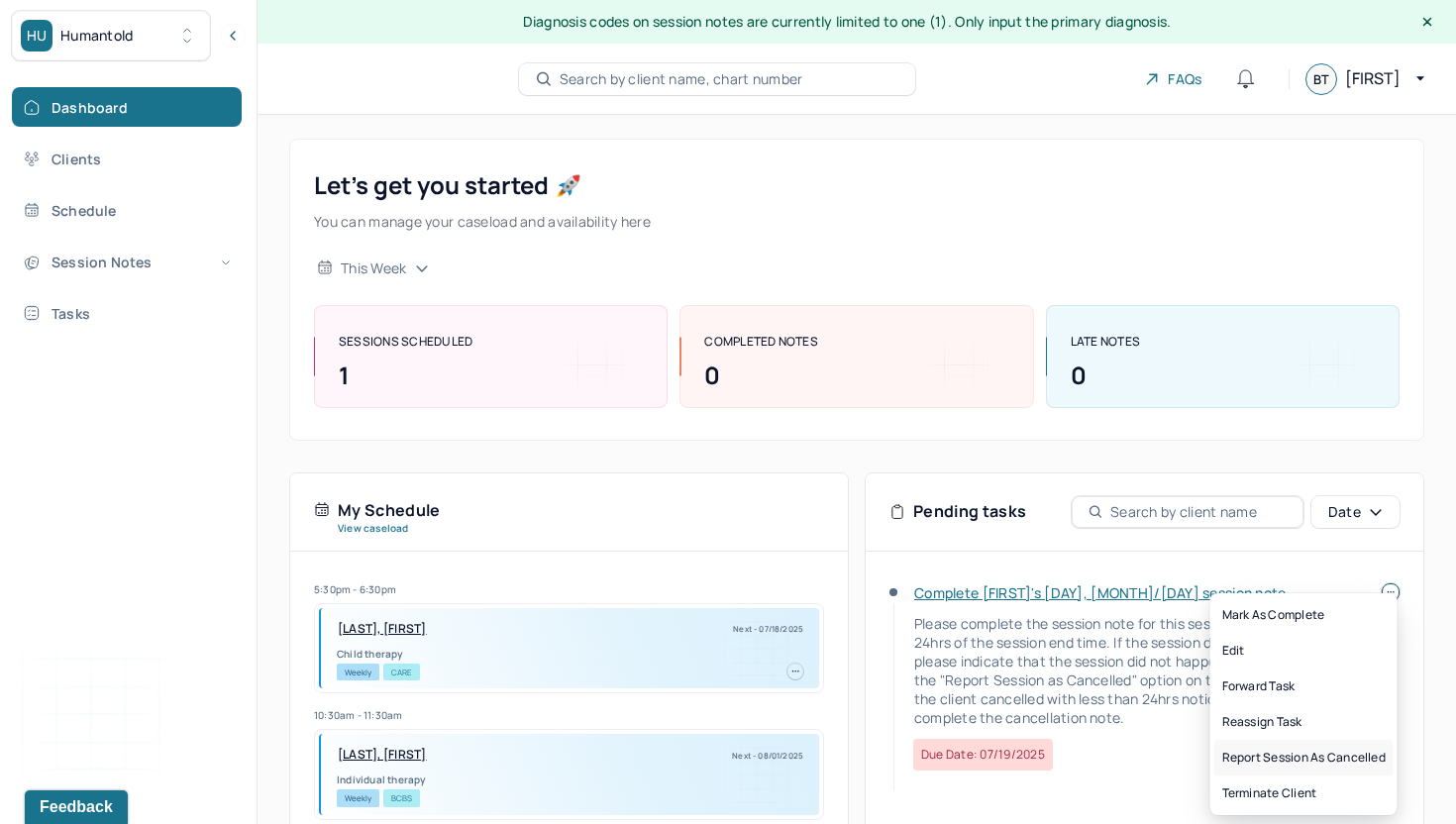click on "Report session as cancelled" at bounding box center (1303, 758) 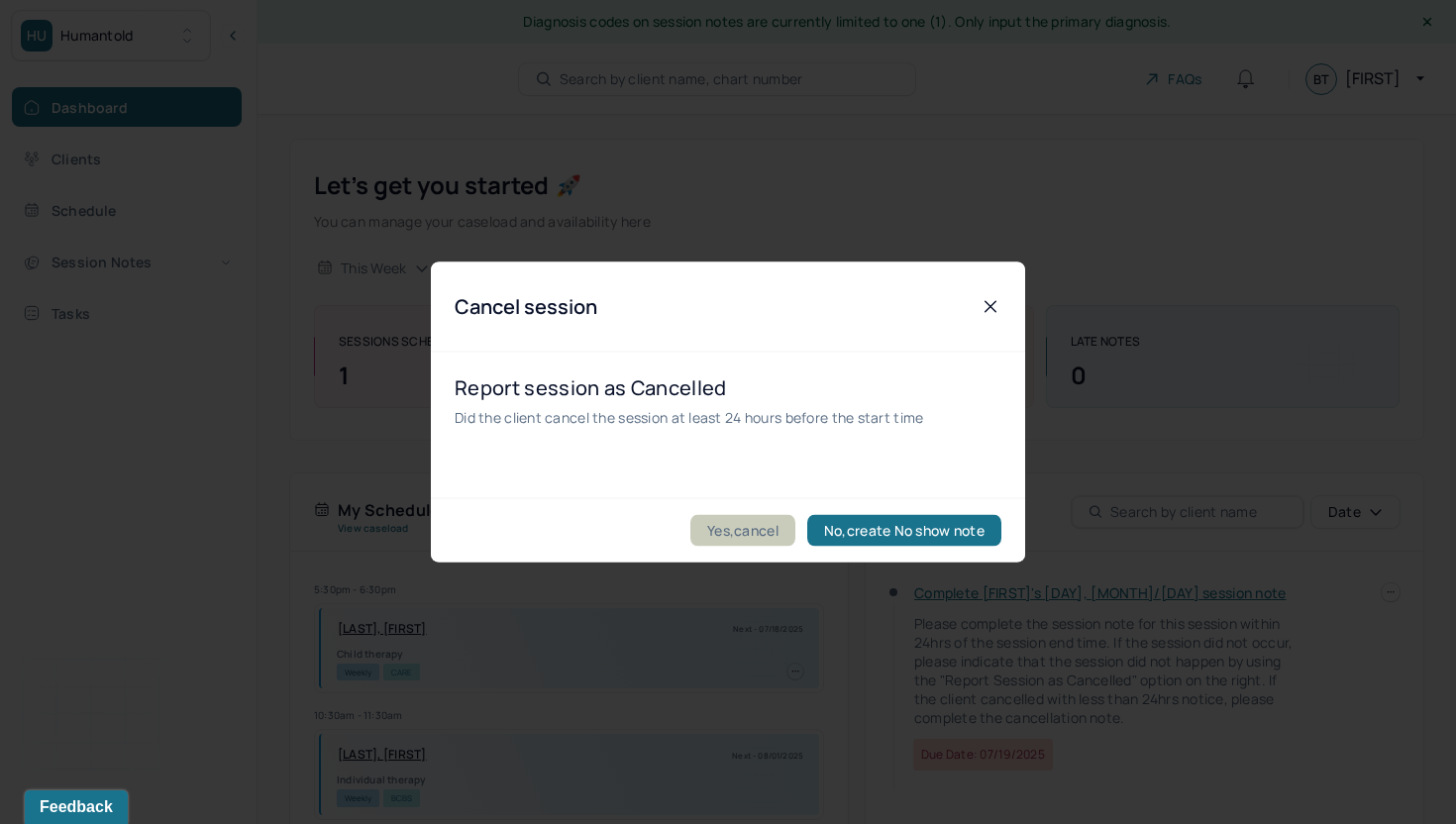 click on "Yes,cancel" at bounding box center [743, 531] 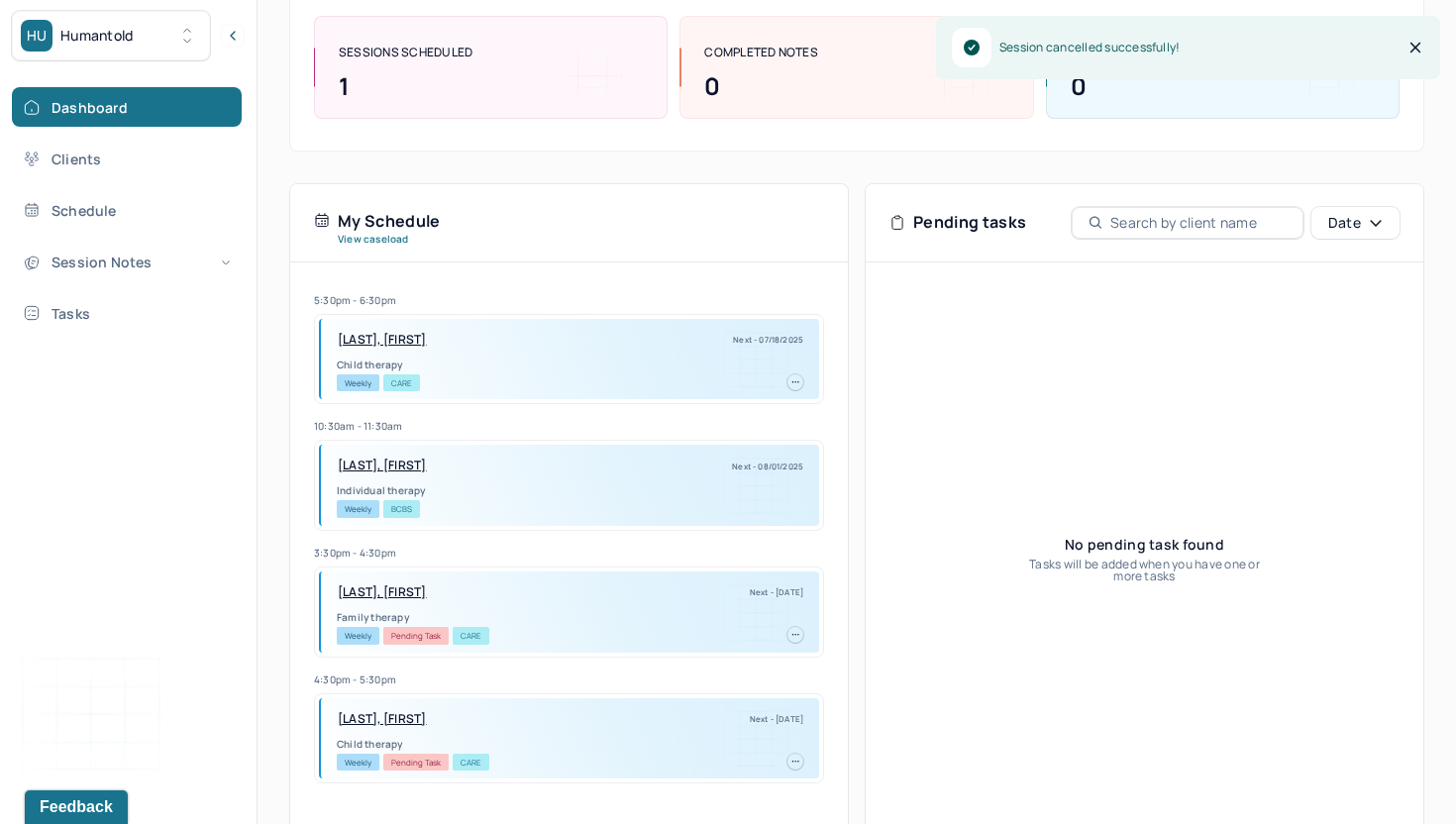 scroll, scrollTop: 332, scrollLeft: 0, axis: vertical 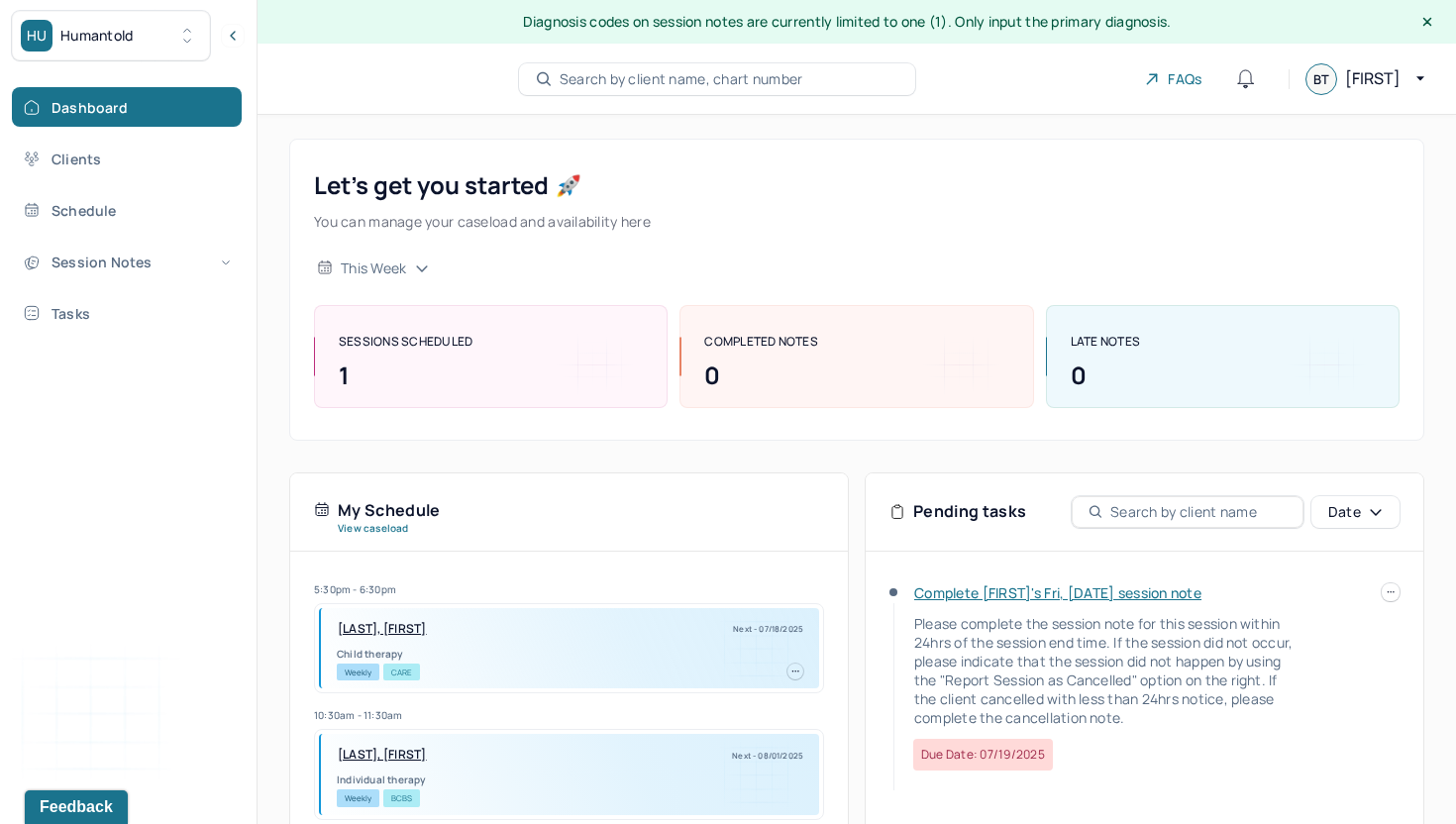 click on "Complete [FIRST]'s Fri, [DATE] session note" at bounding box center [1058, 592] 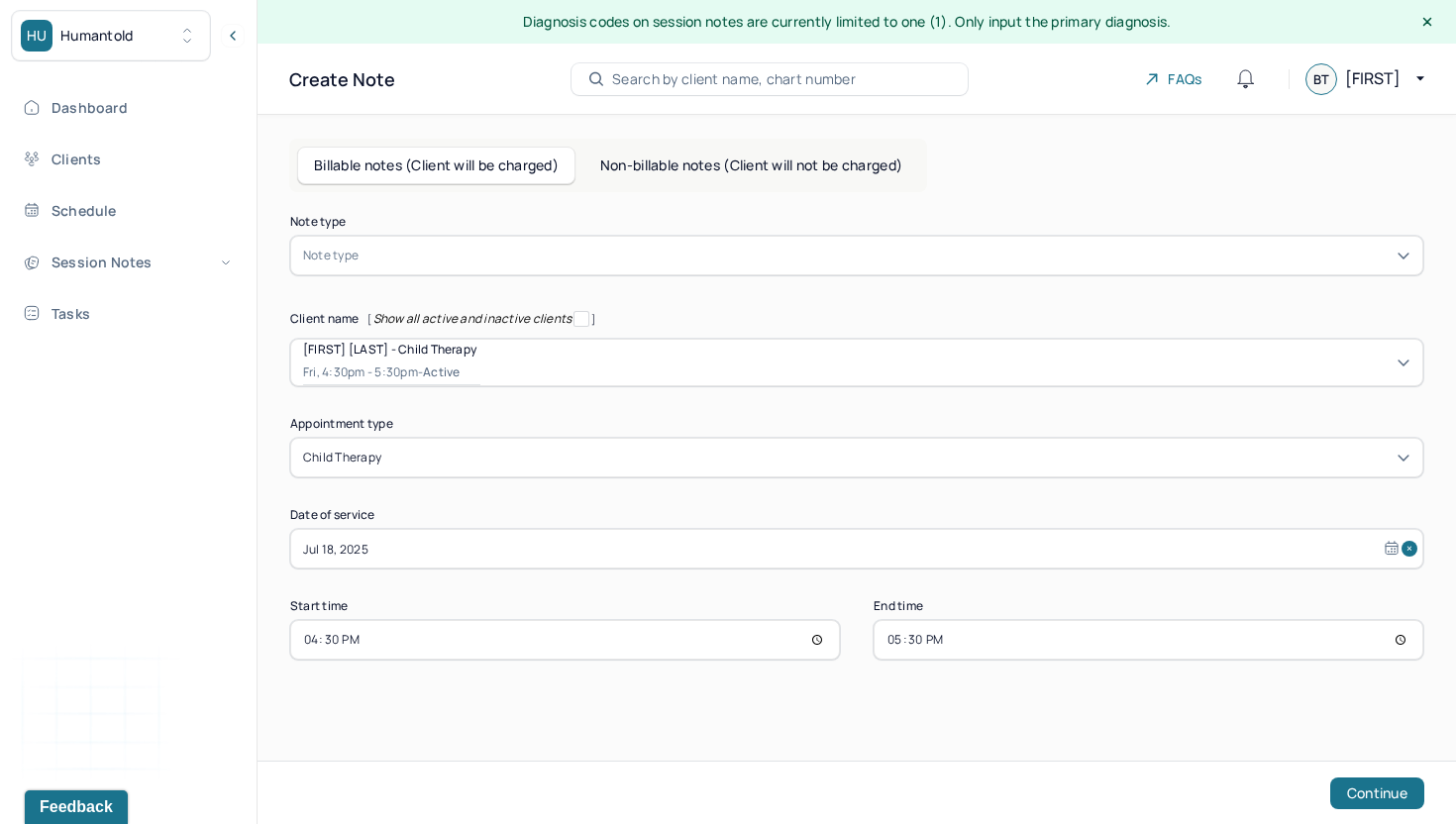 click at bounding box center [886, 256] 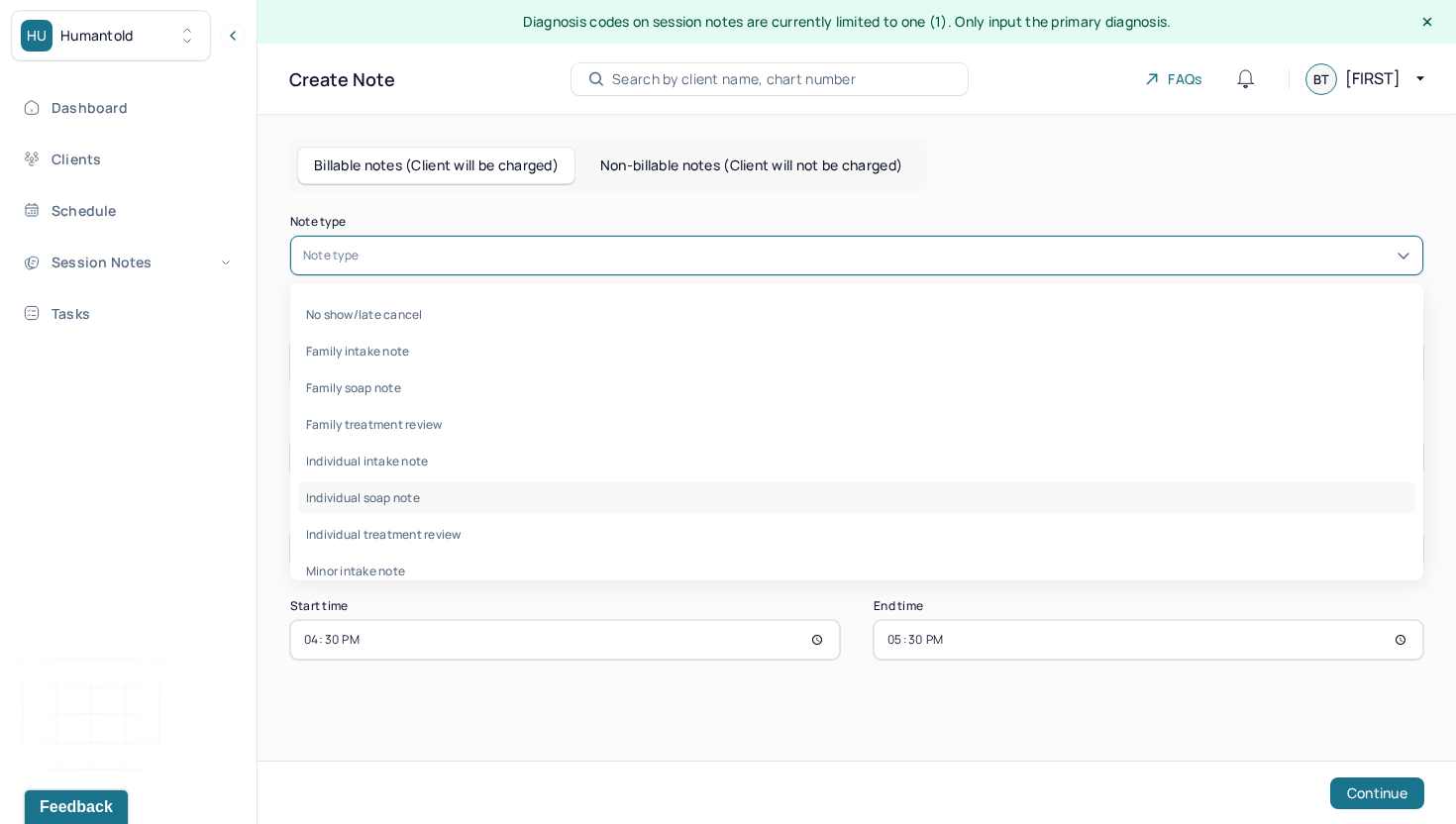 click on "Individual soap note" at bounding box center (857, 497) 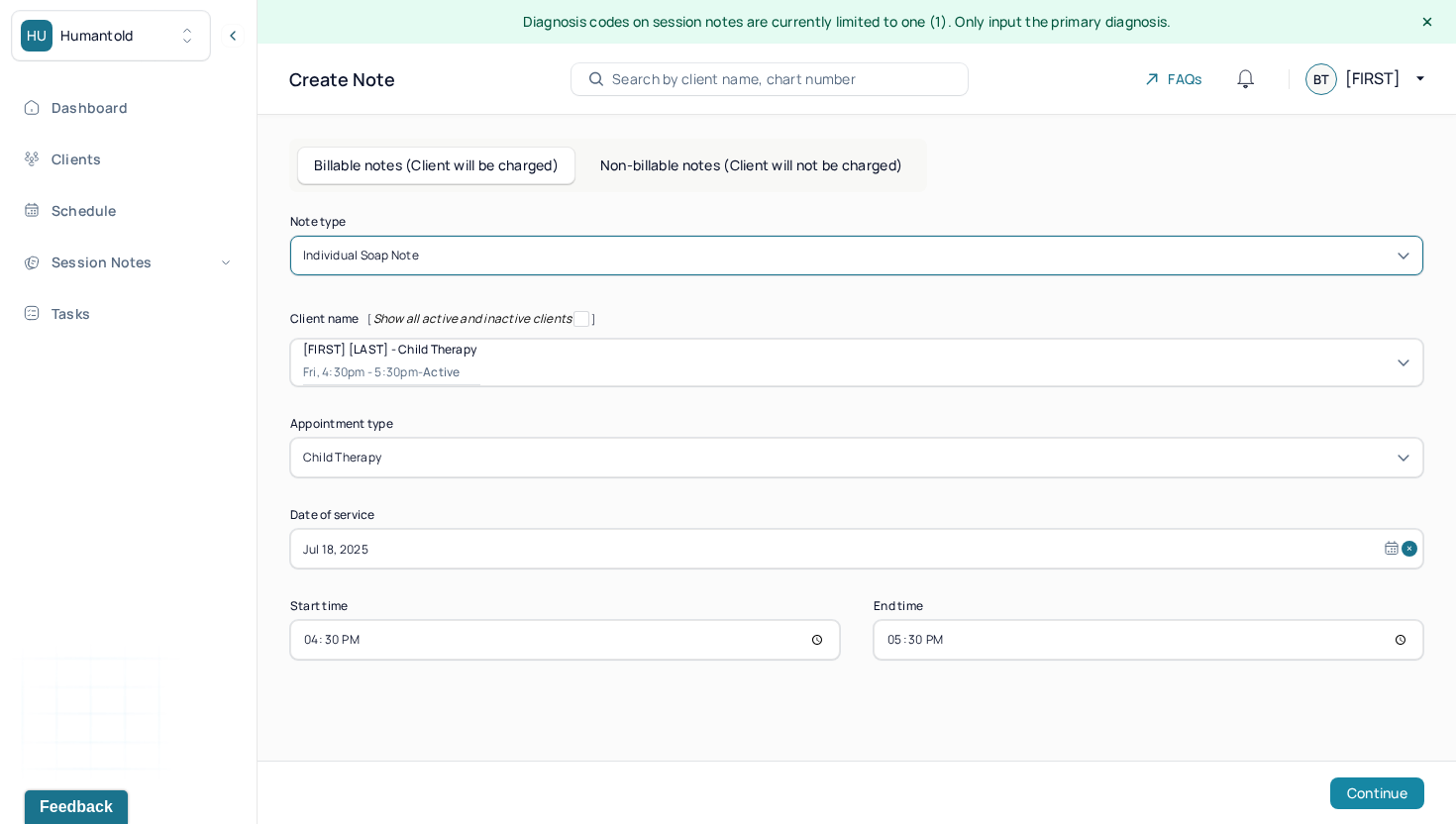 click on "Continue" at bounding box center (1377, 793) 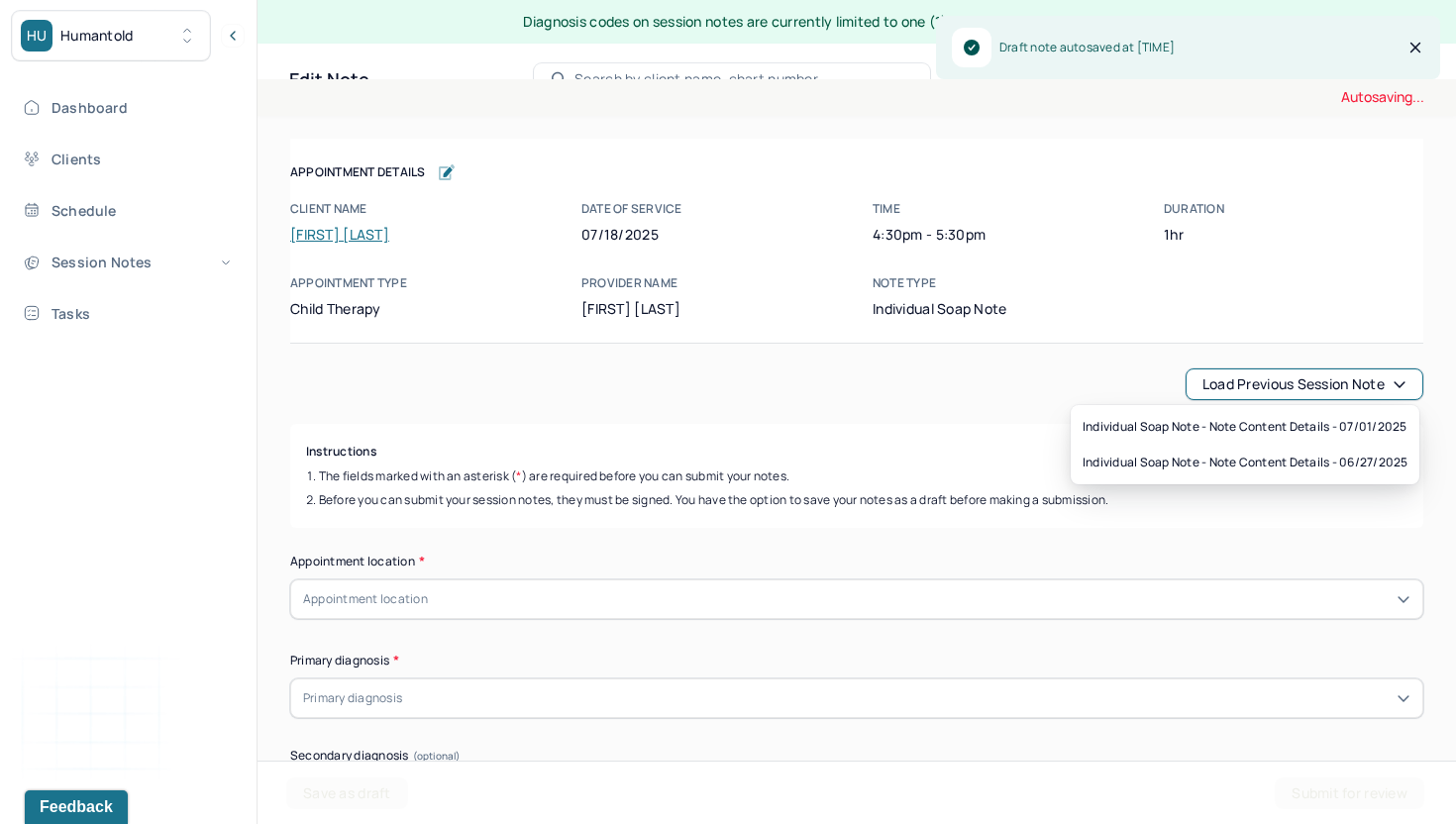 click on "Load previous session note" at bounding box center (1304, 384) 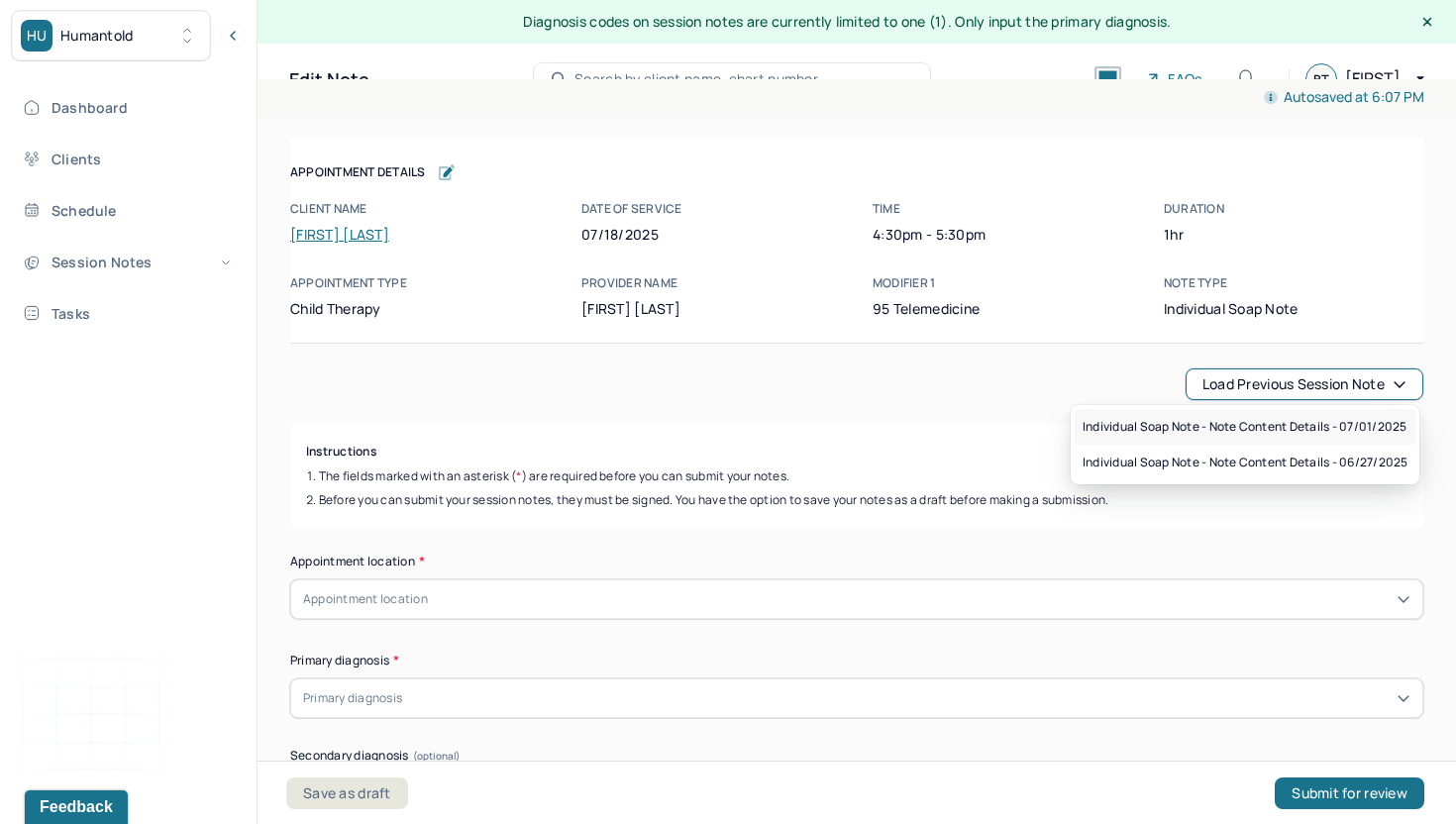 click on "Individual soap note   - Note content Details -   07/01/2025" at bounding box center [1244, 427] 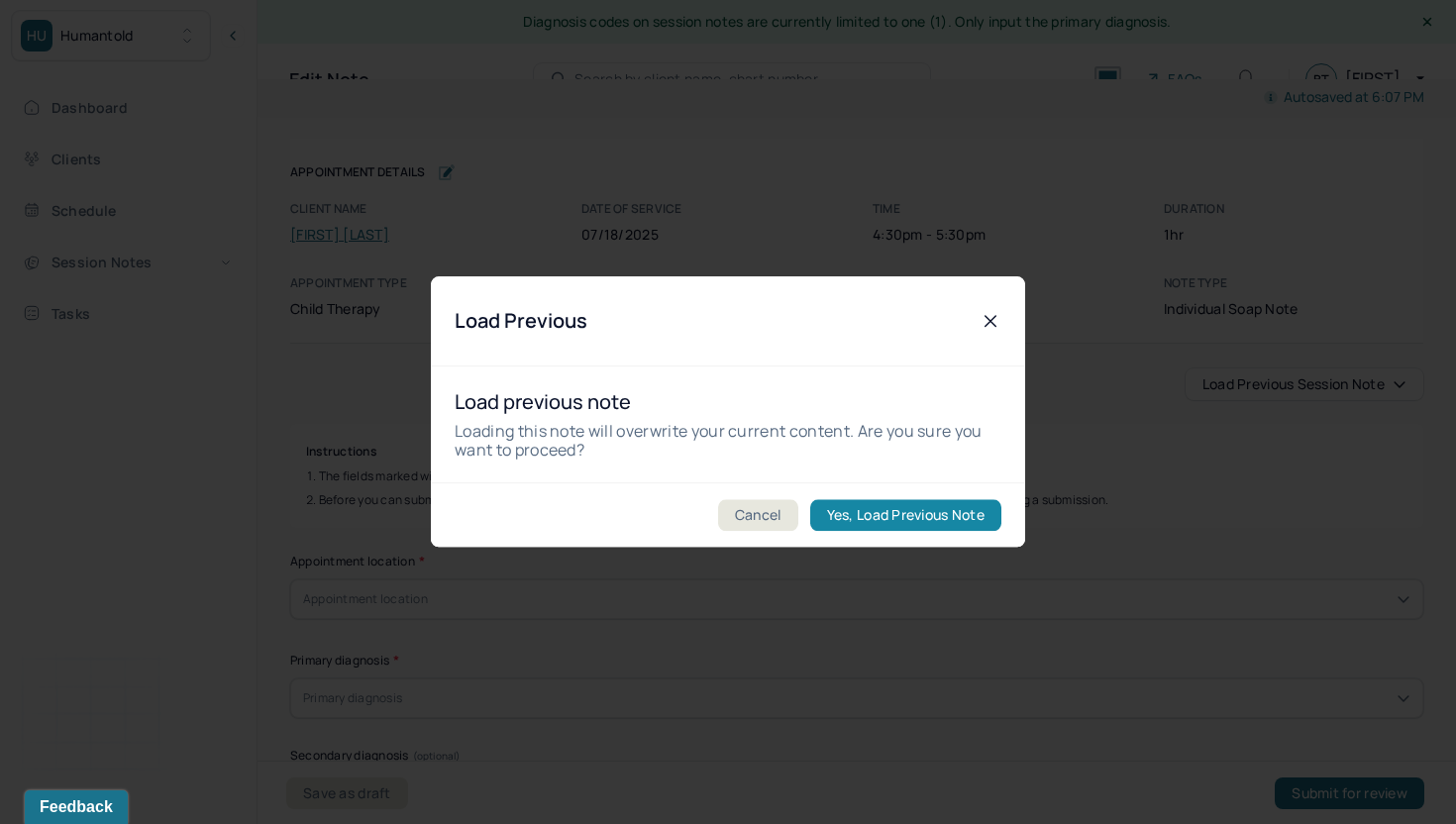 click on "Yes, Load Previous Note" at bounding box center [905, 516] 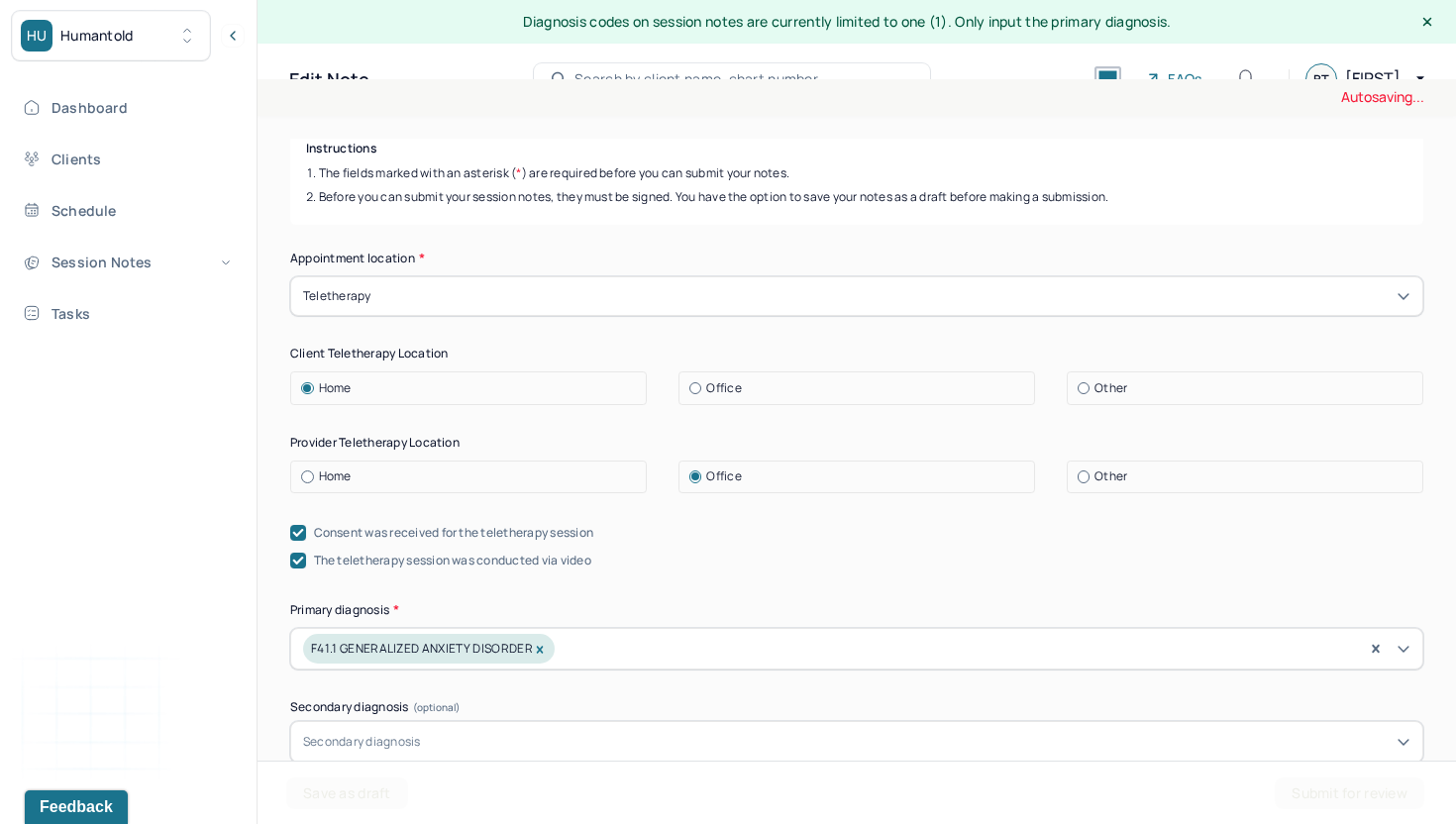 scroll, scrollTop: 329, scrollLeft: 0, axis: vertical 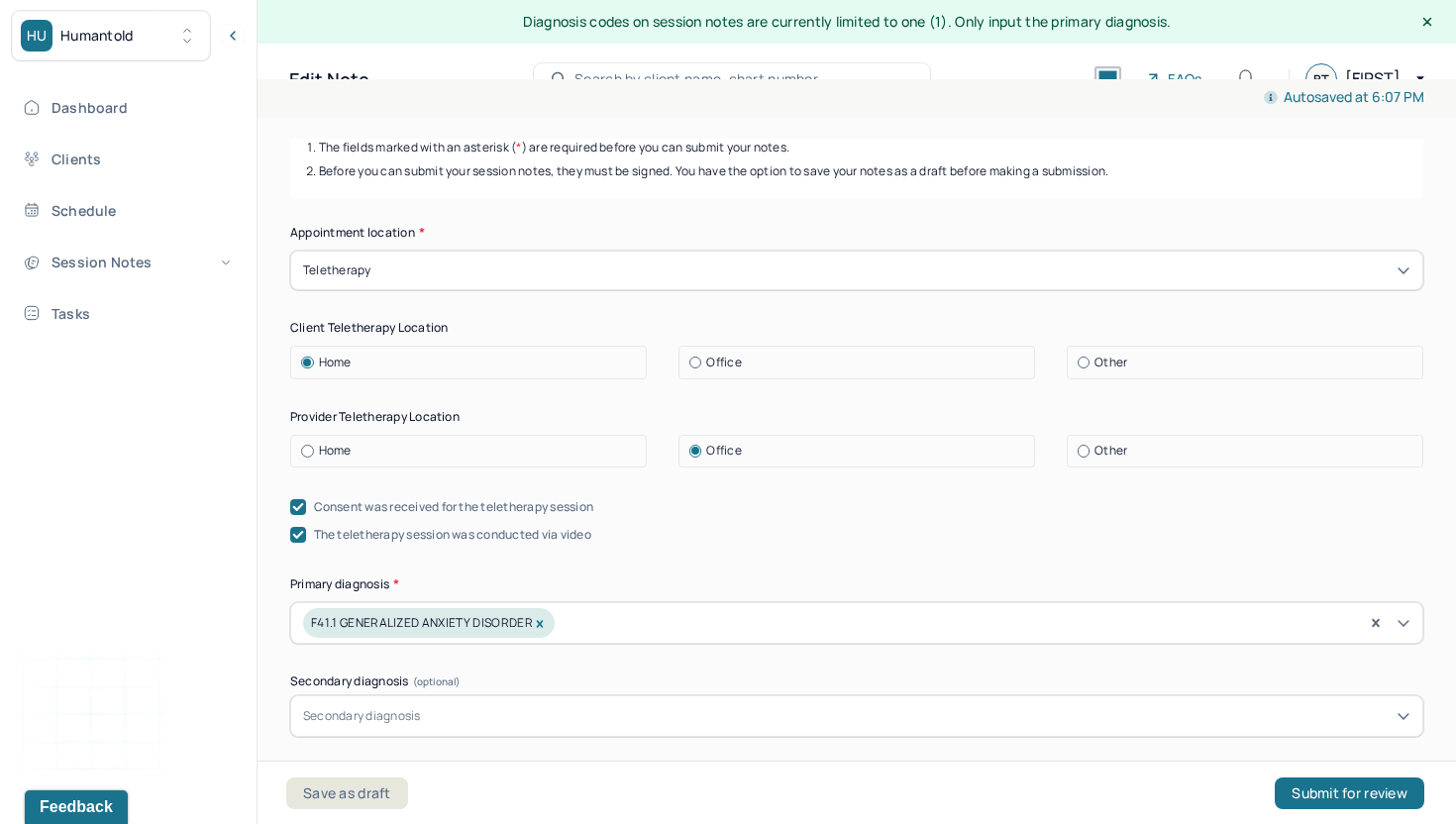 click on "Teletherapy" at bounding box center [857, 270] 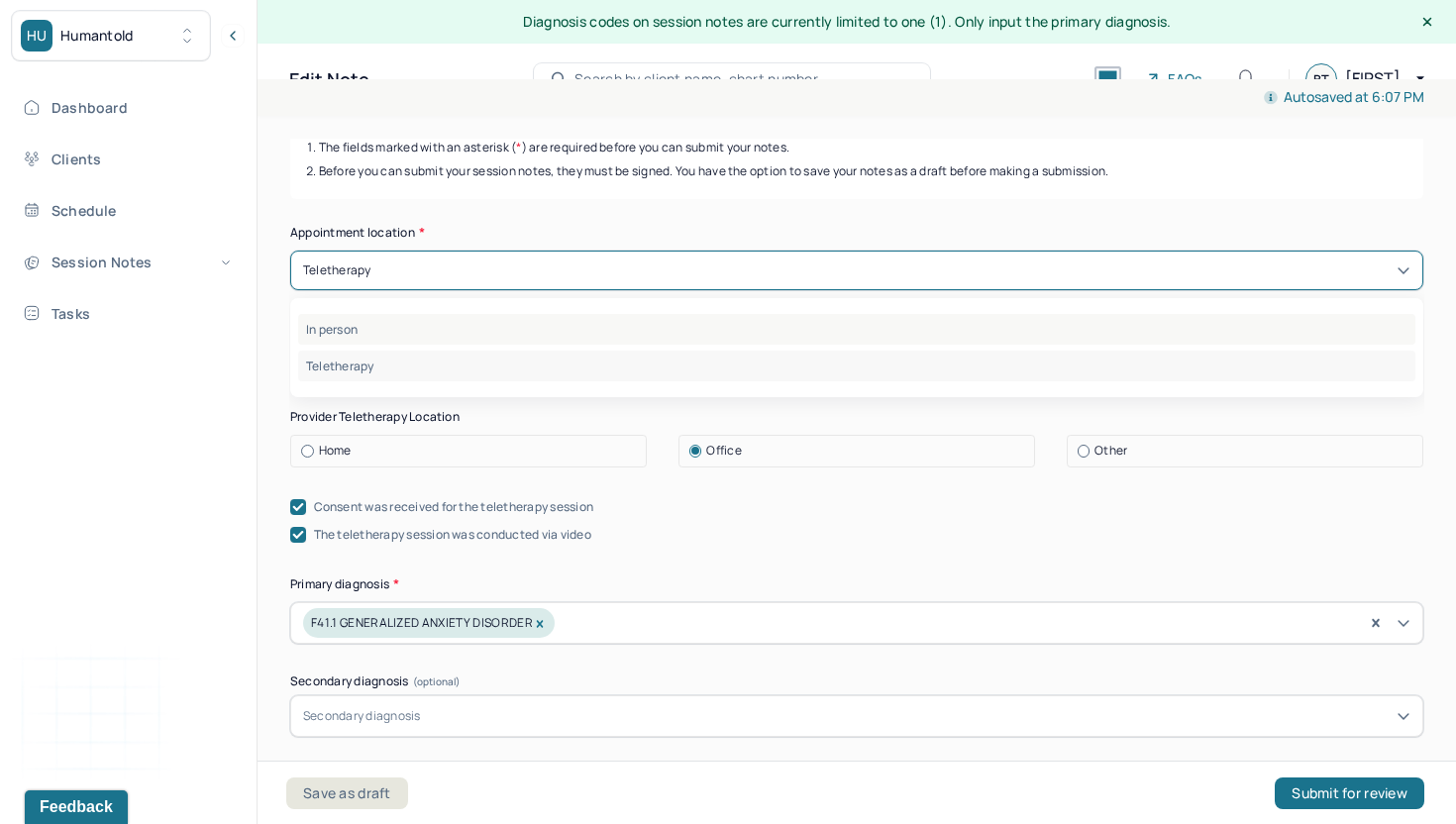 click on "In person" at bounding box center [857, 329] 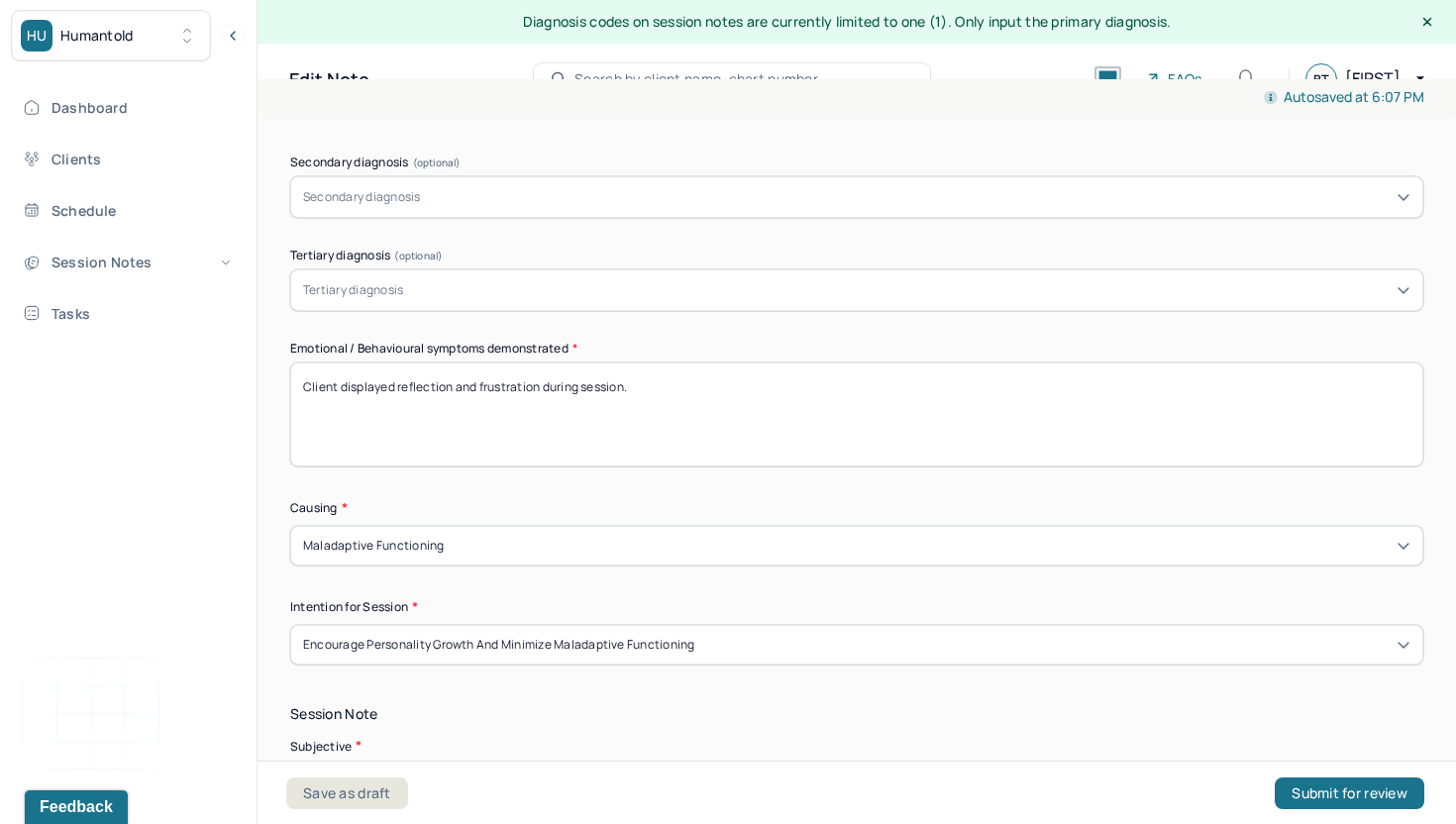 scroll, scrollTop: 595, scrollLeft: 0, axis: vertical 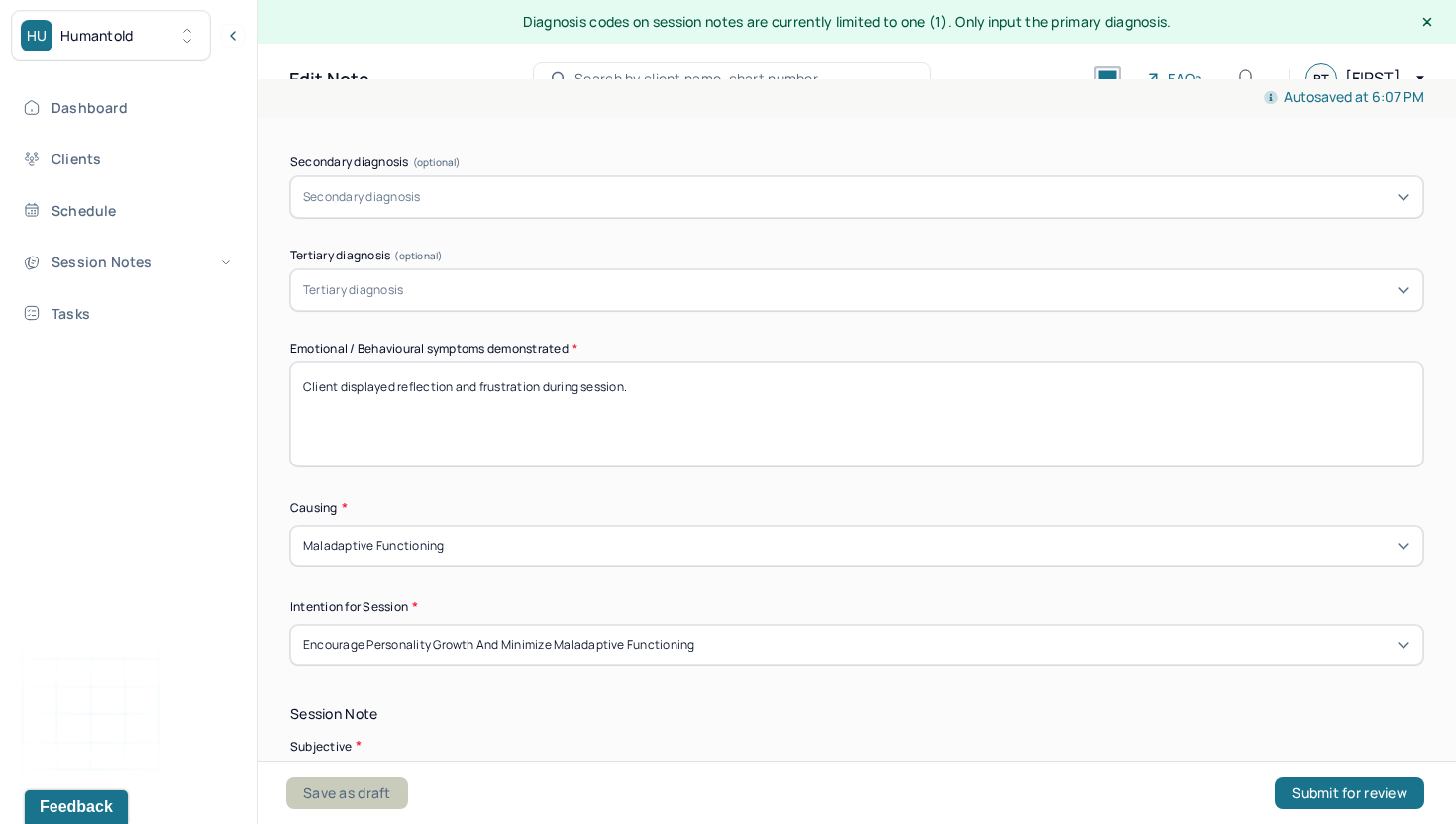 click on "Save as draft" at bounding box center (347, 793) 